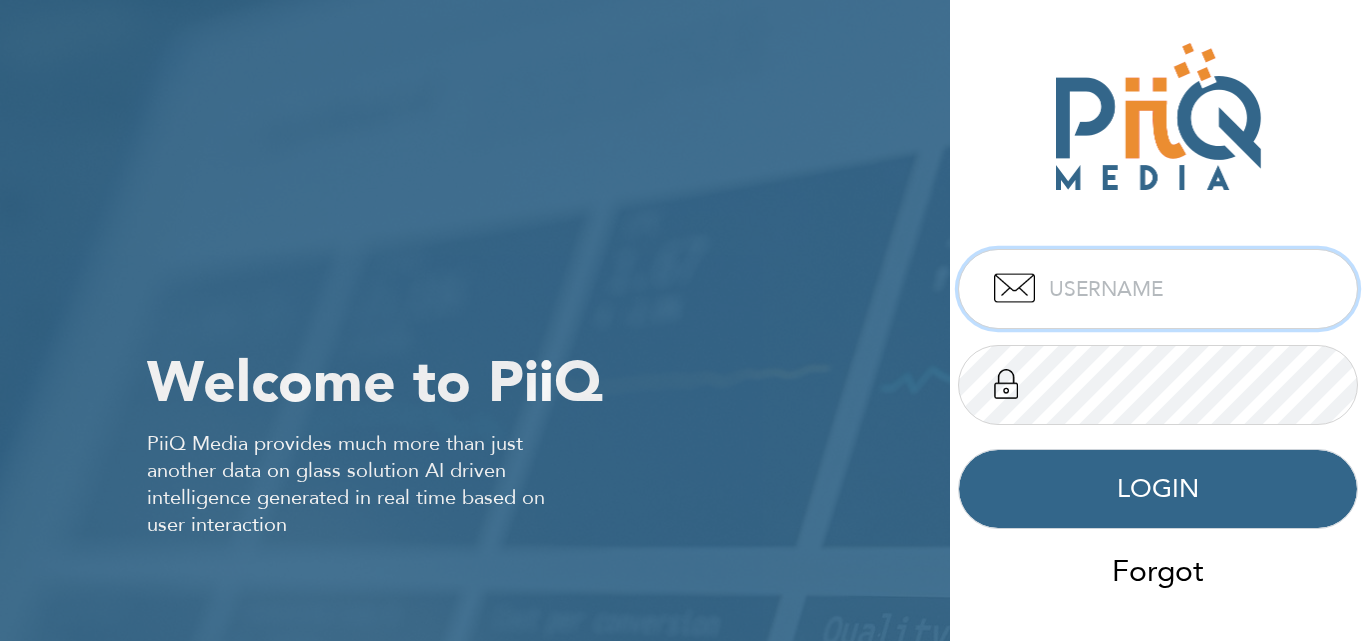 scroll, scrollTop: 0, scrollLeft: 0, axis: both 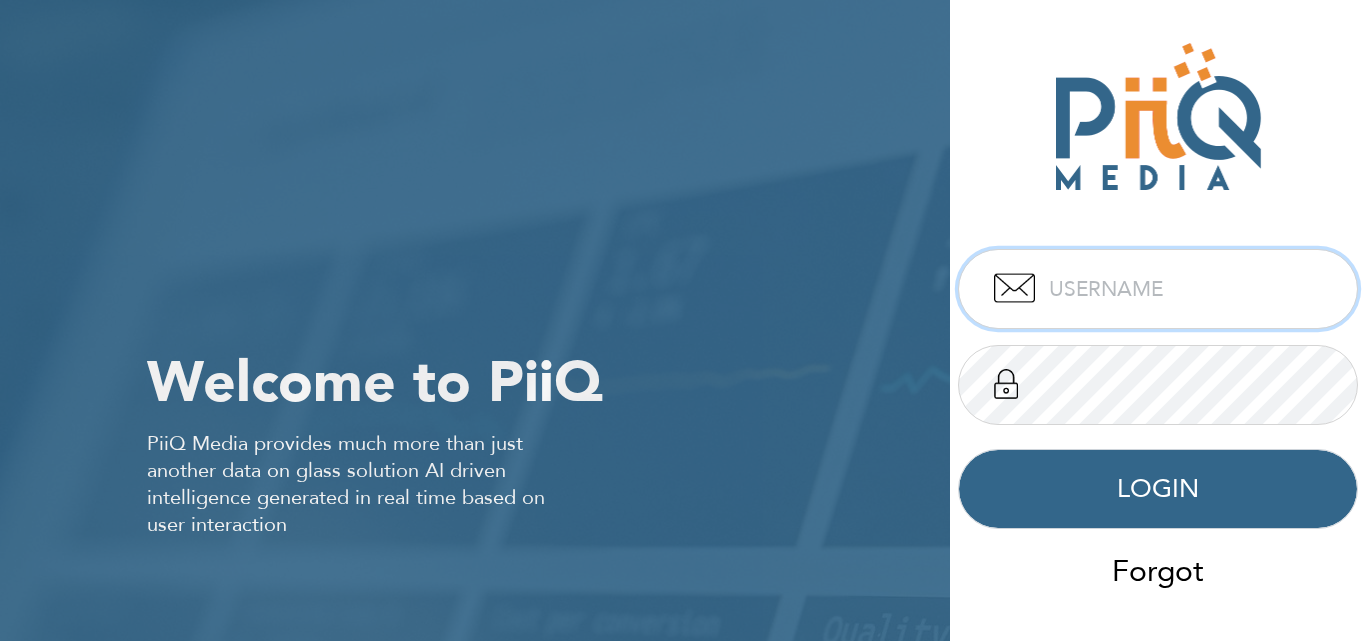 click at bounding box center (1158, 289) 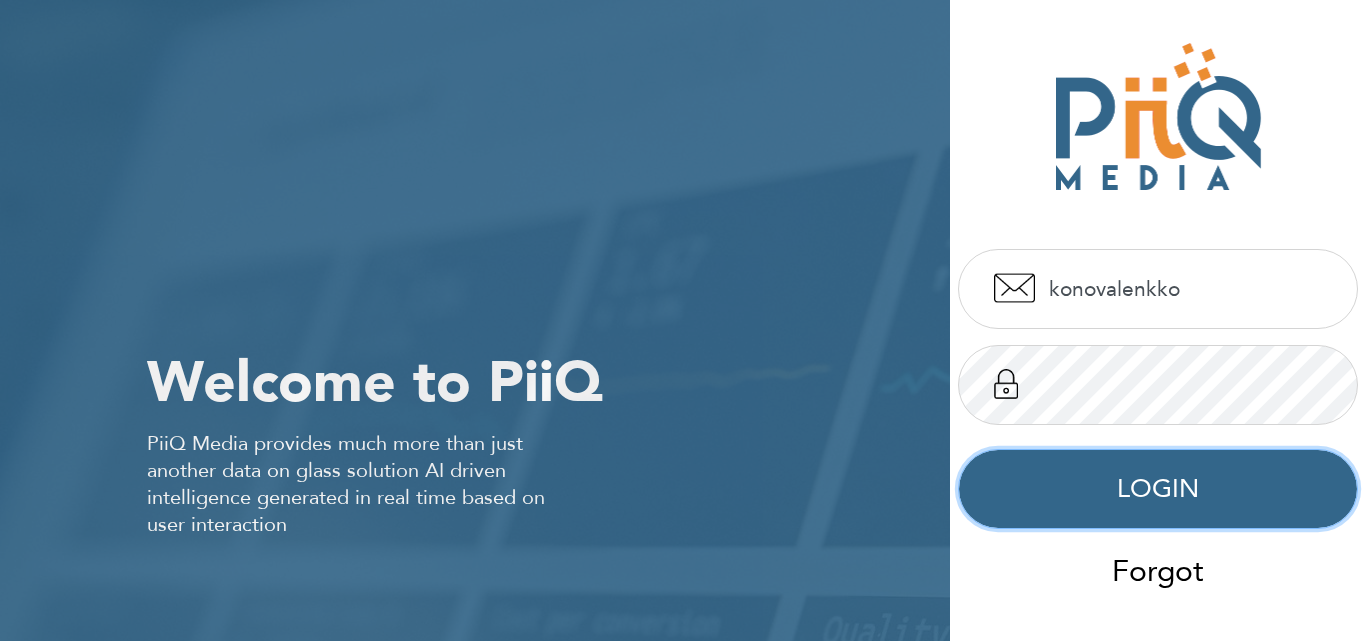 click on "LOGIN" at bounding box center [1158, 489] 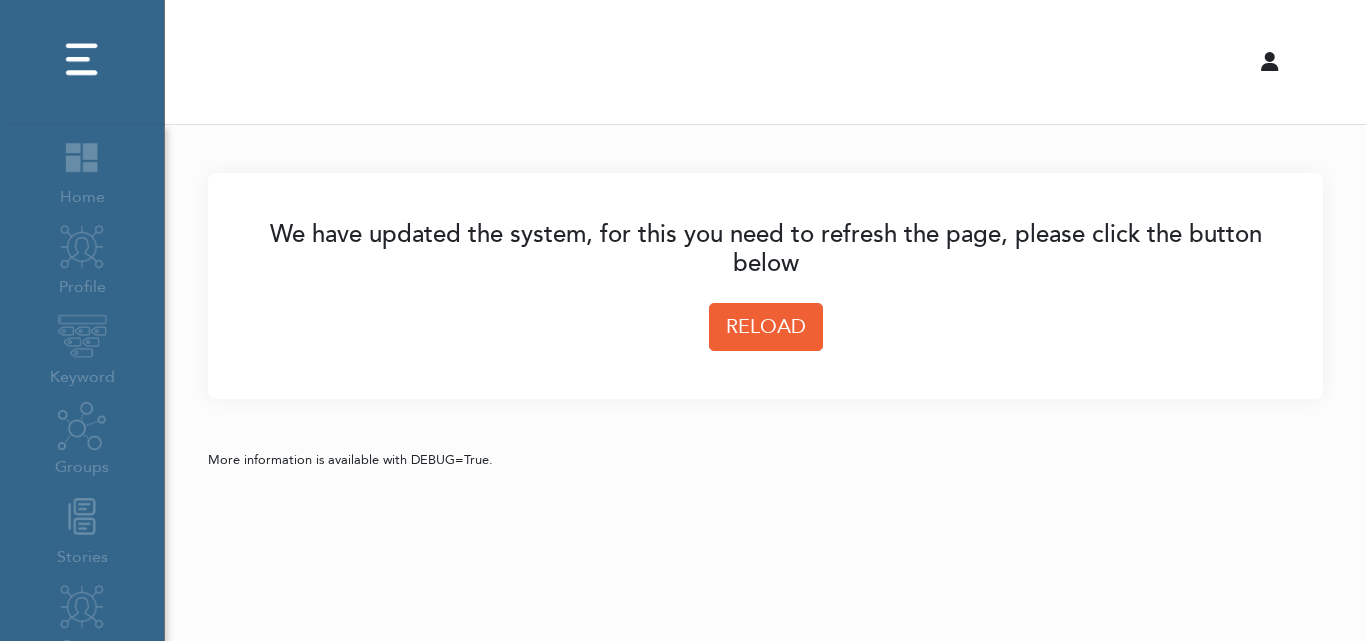 scroll, scrollTop: 0, scrollLeft: 0, axis: both 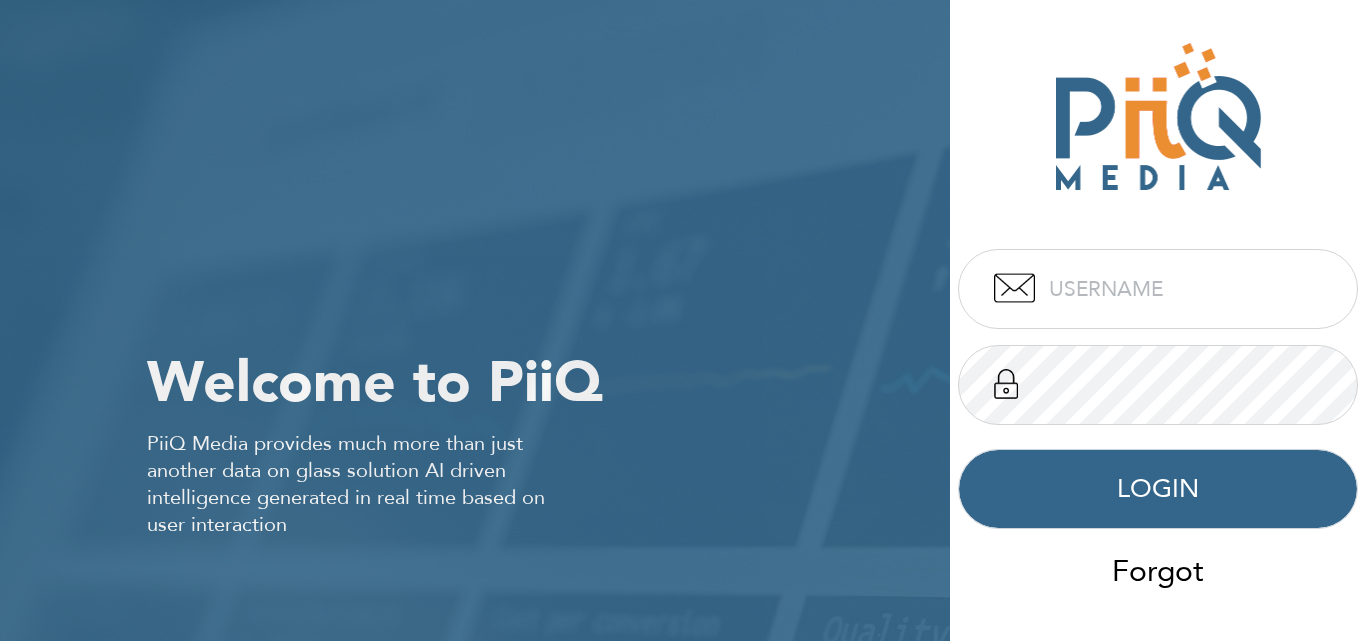 click at bounding box center [1158, 289] 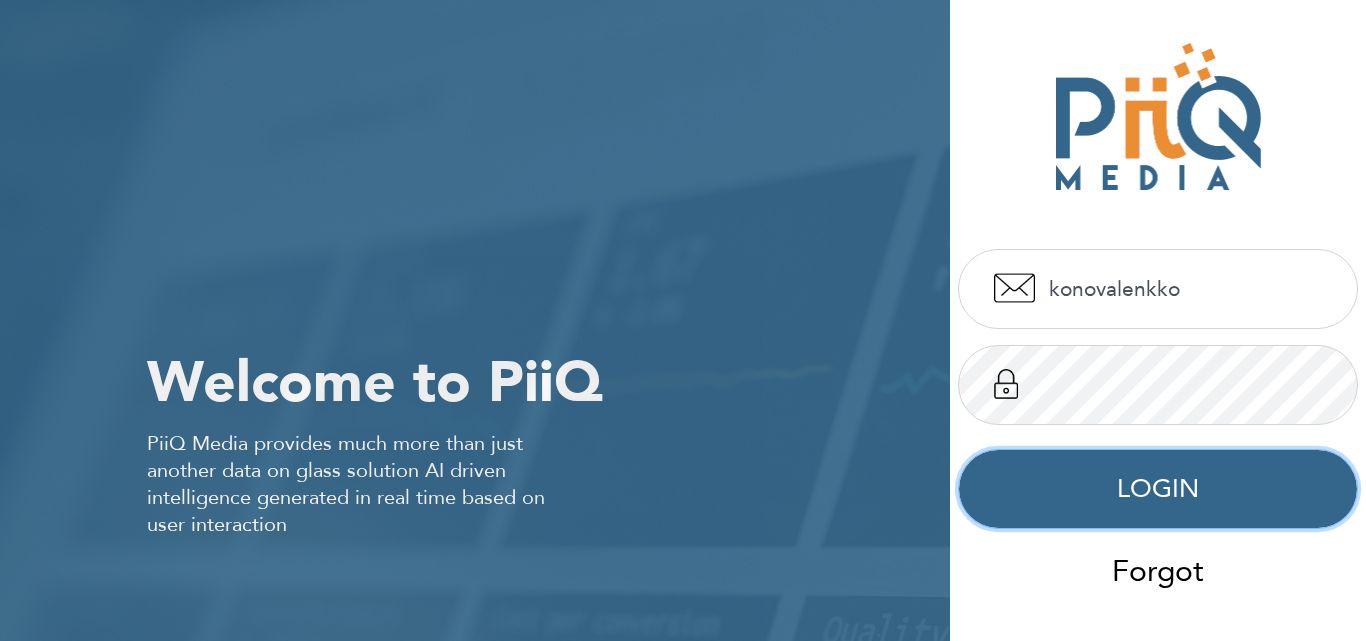 click on "LOGIN" at bounding box center [1158, 489] 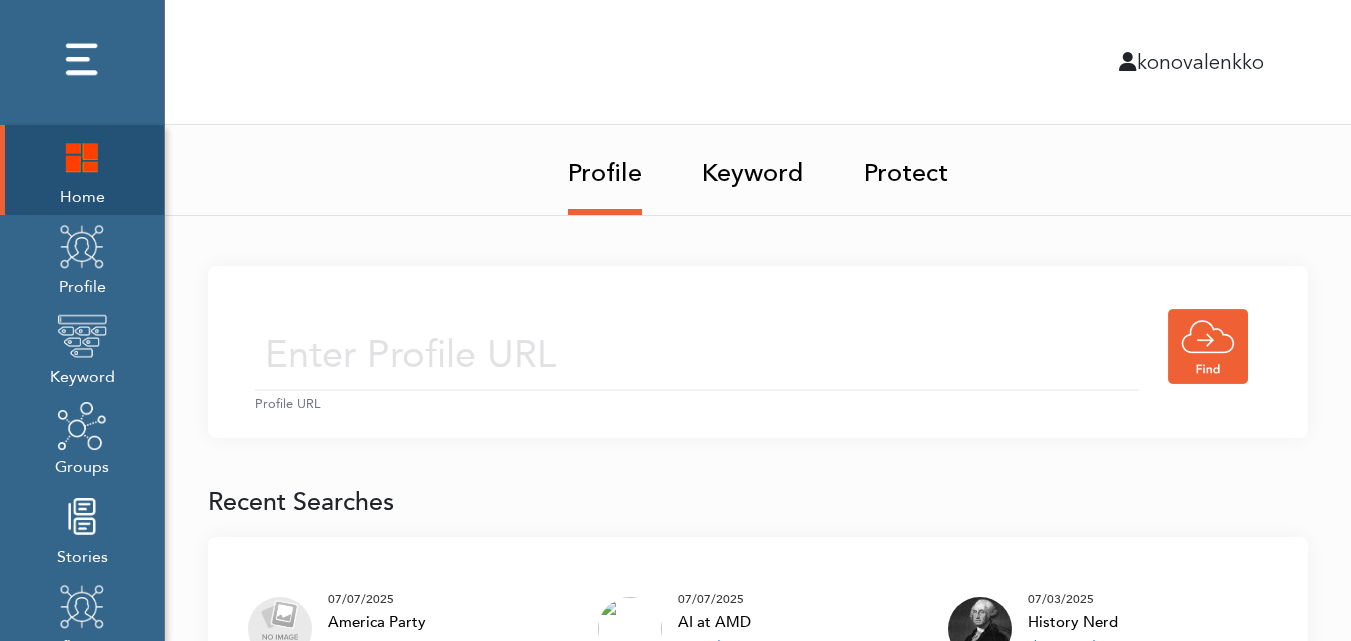 scroll, scrollTop: 0, scrollLeft: 0, axis: both 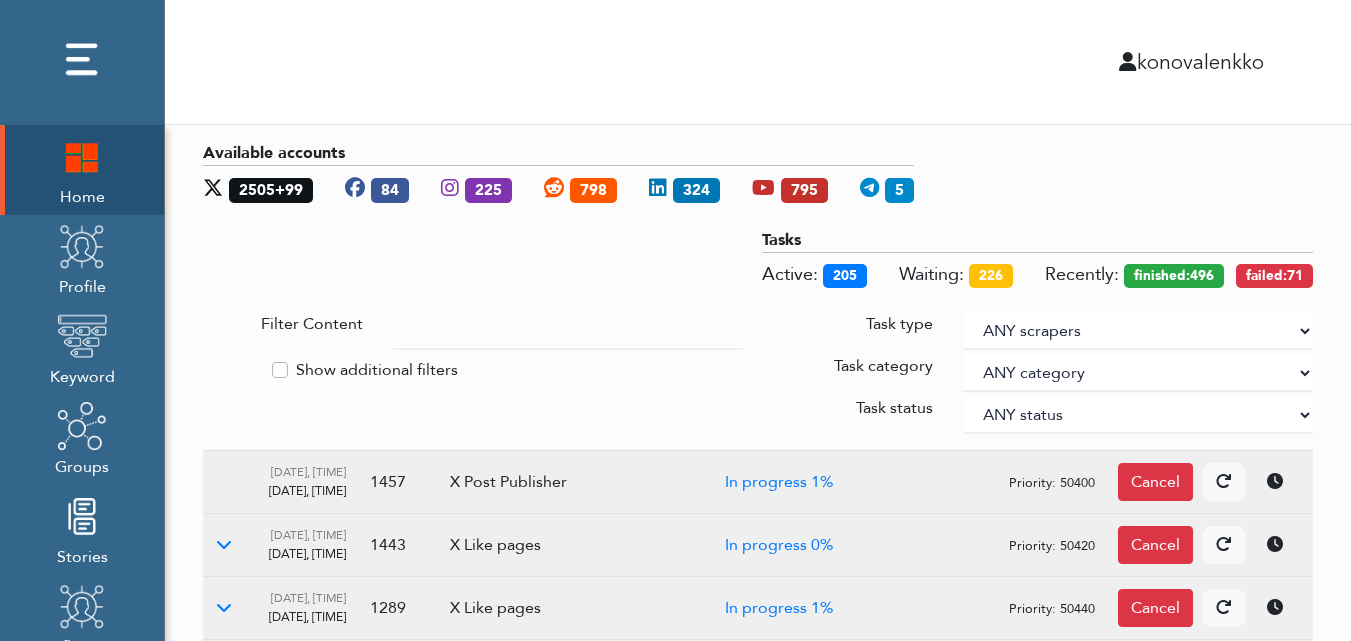 click at bounding box center (568, 331) 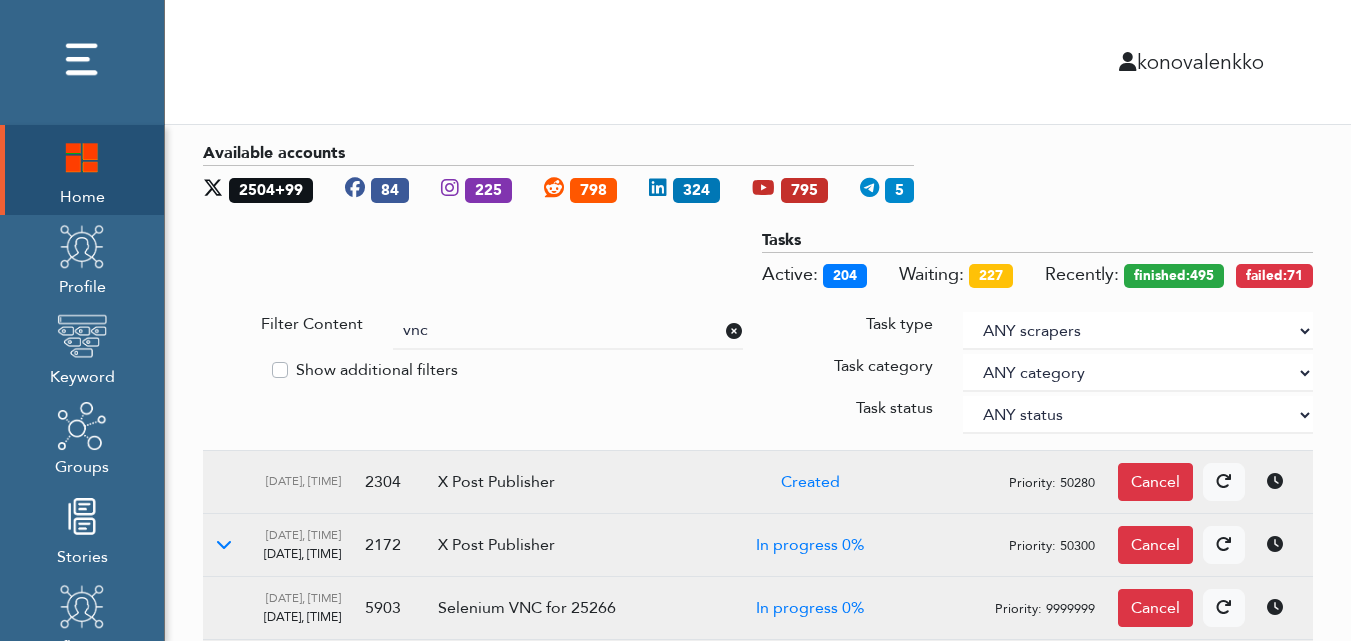 type on "vnc" 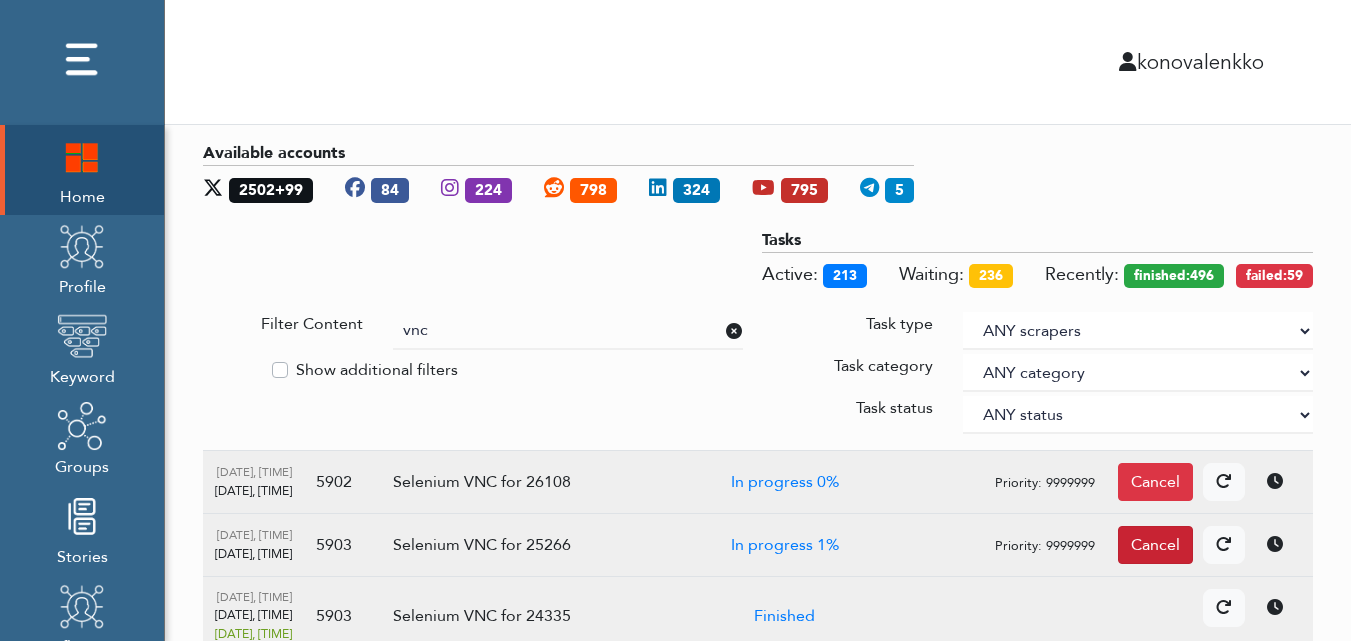 click on "Cancel" at bounding box center [1155, 482] 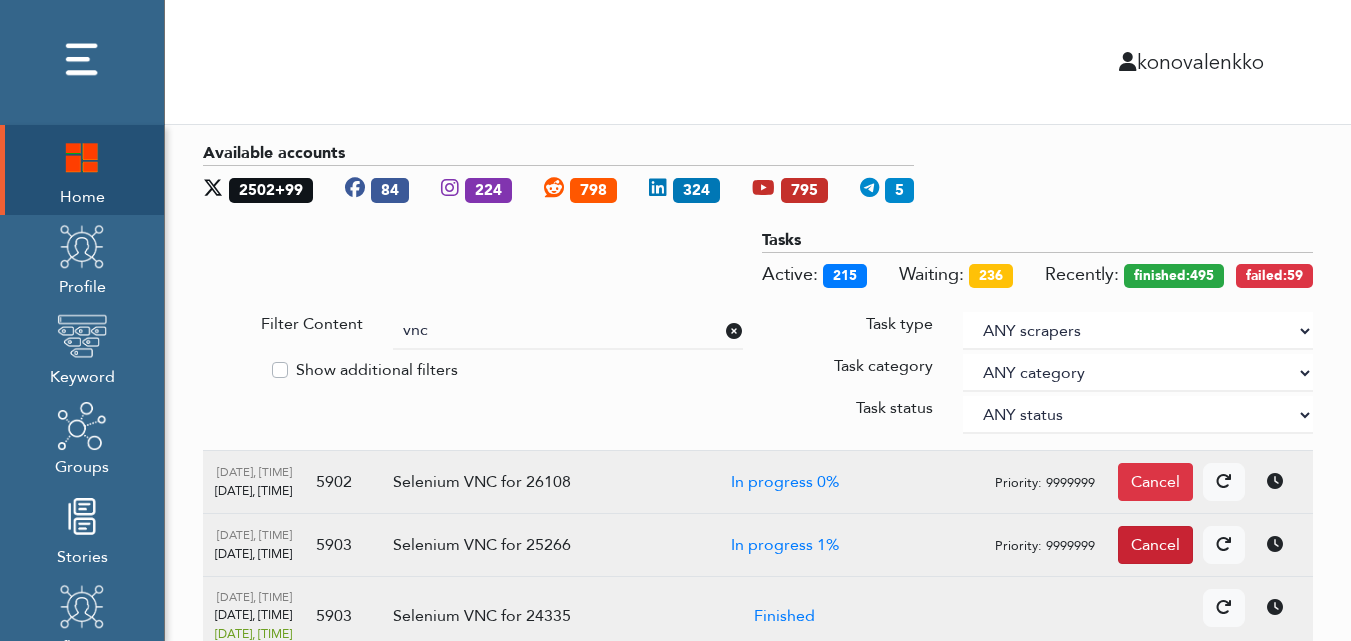 click on "Cancel" at bounding box center [1155, 482] 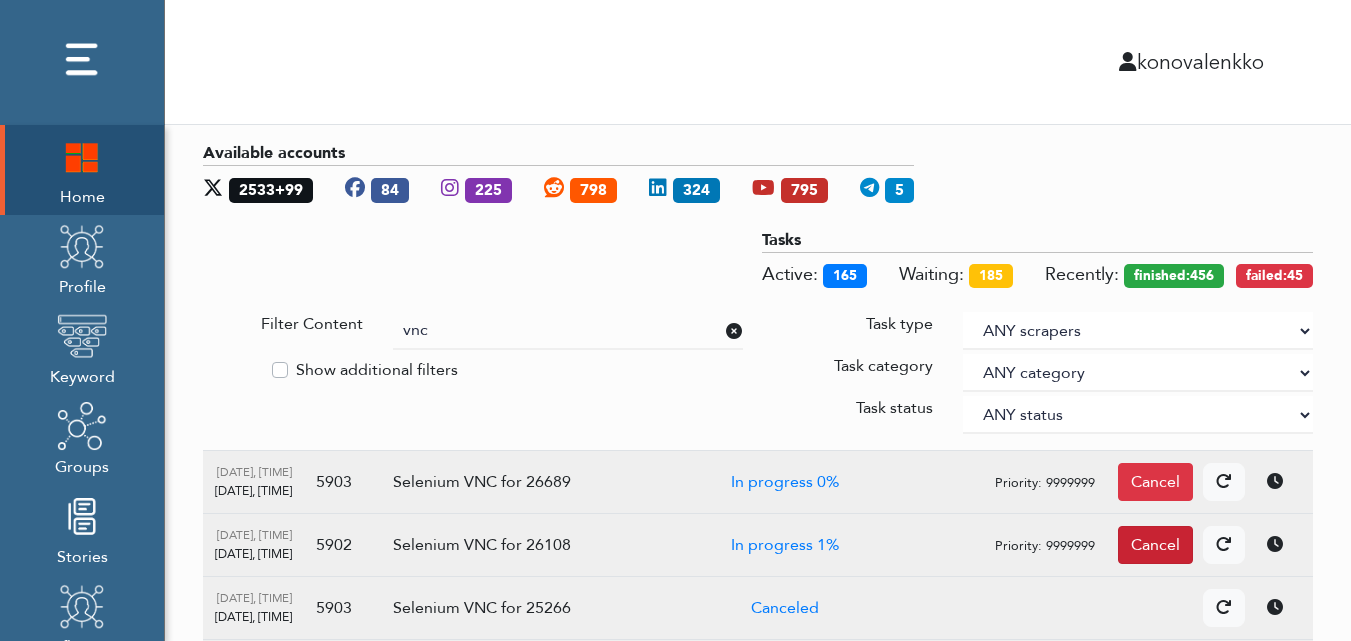 click on "Cancel" at bounding box center (1155, 482) 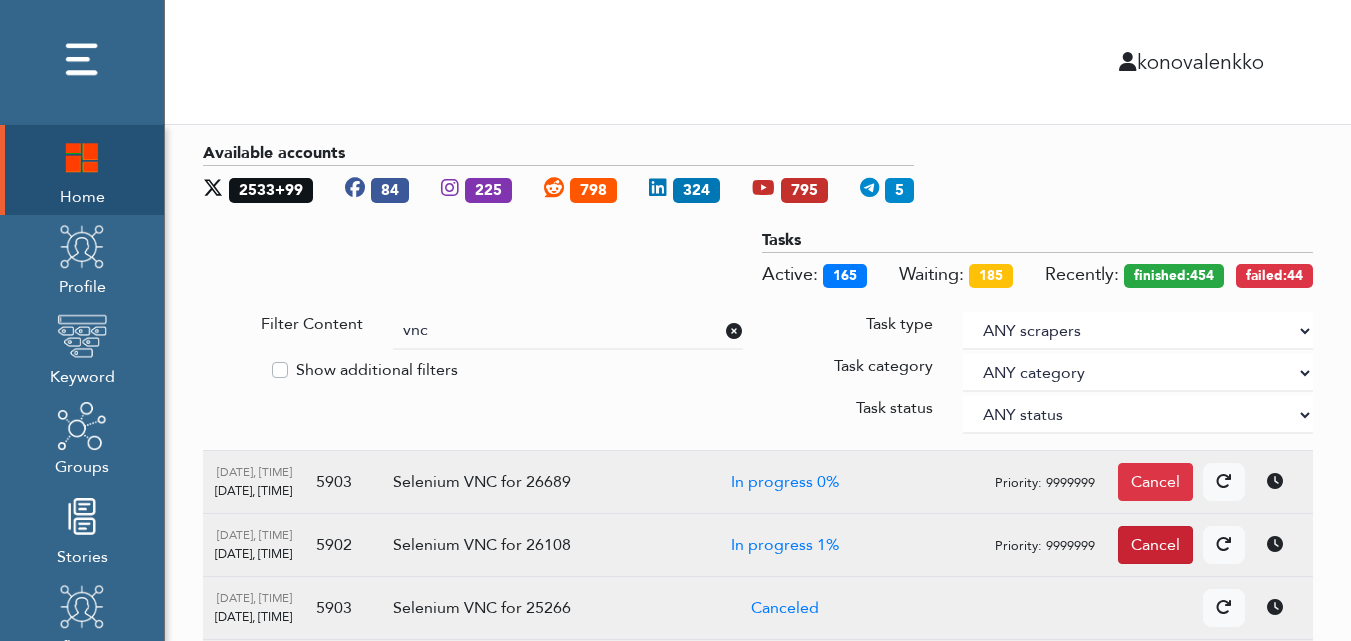click on "Cancel" at bounding box center [1155, 482] 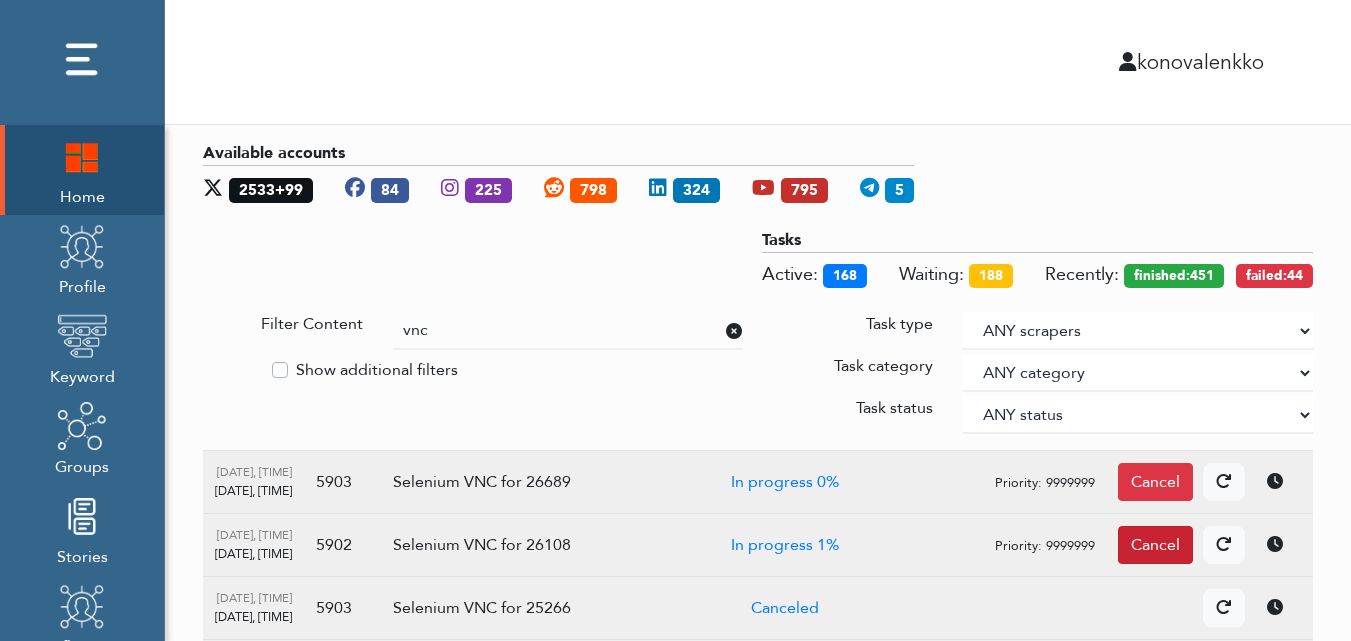 click on "Cancel" at bounding box center [1155, 482] 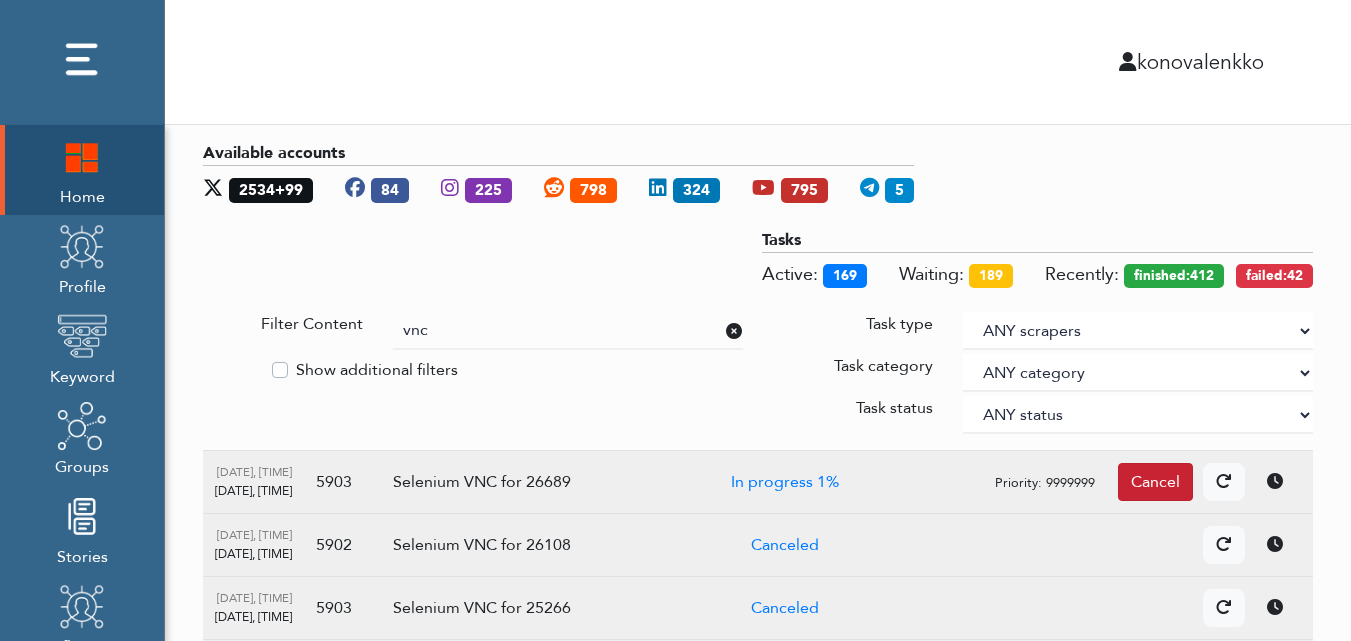 click on "Cancel" at bounding box center (1155, 482) 